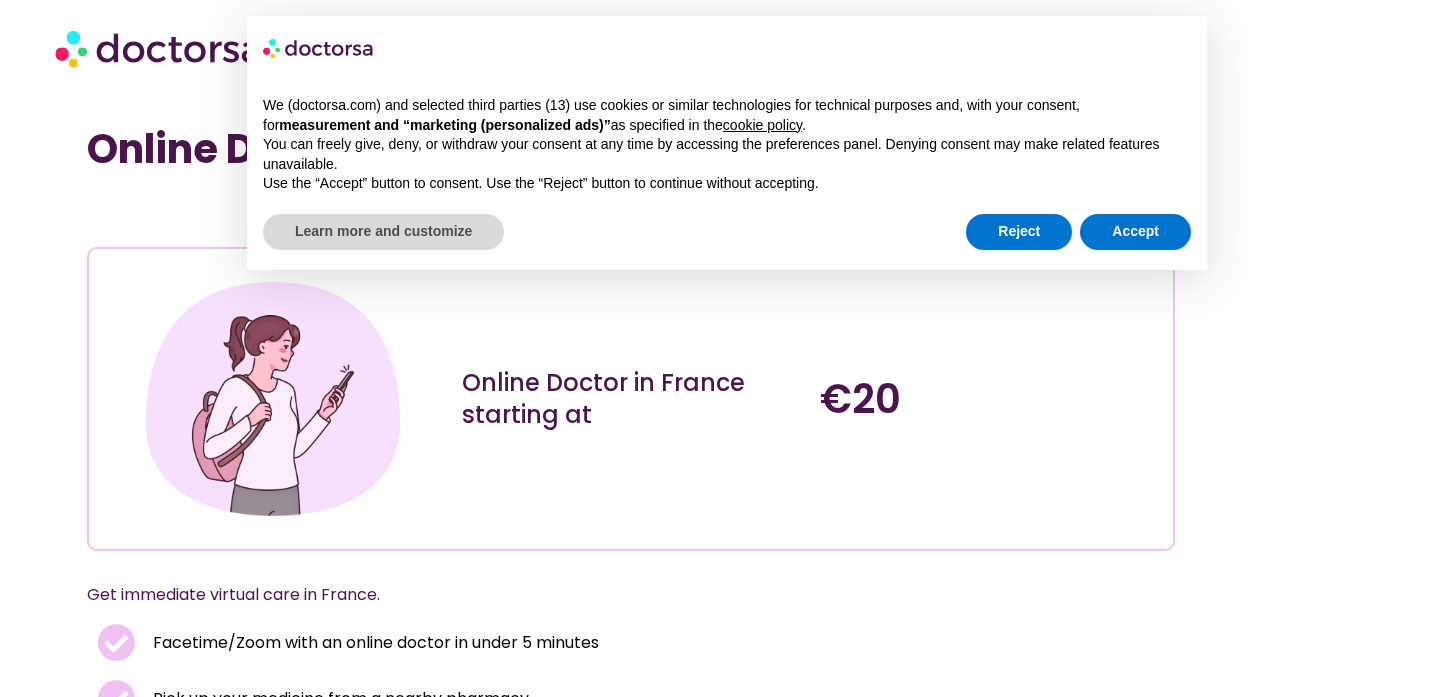 scroll, scrollTop: 0, scrollLeft: 0, axis: both 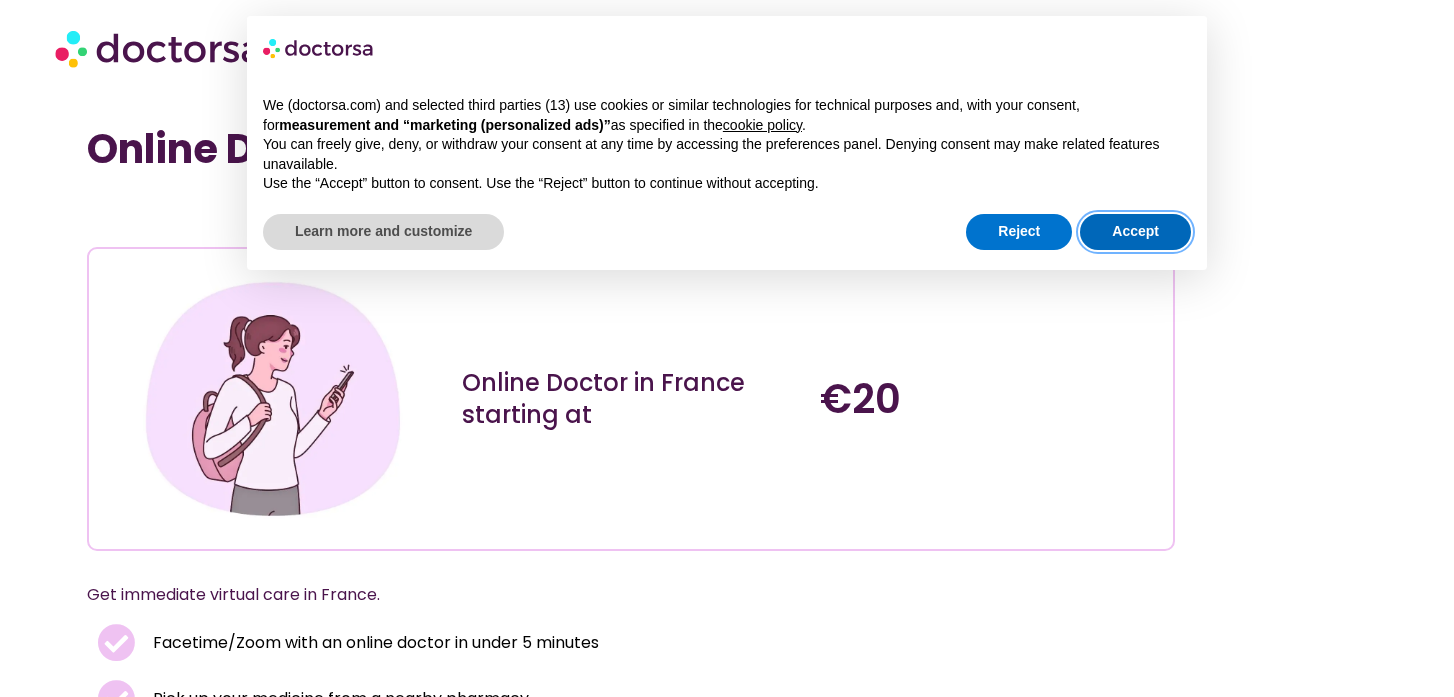 click on "Accept" at bounding box center [1135, 232] 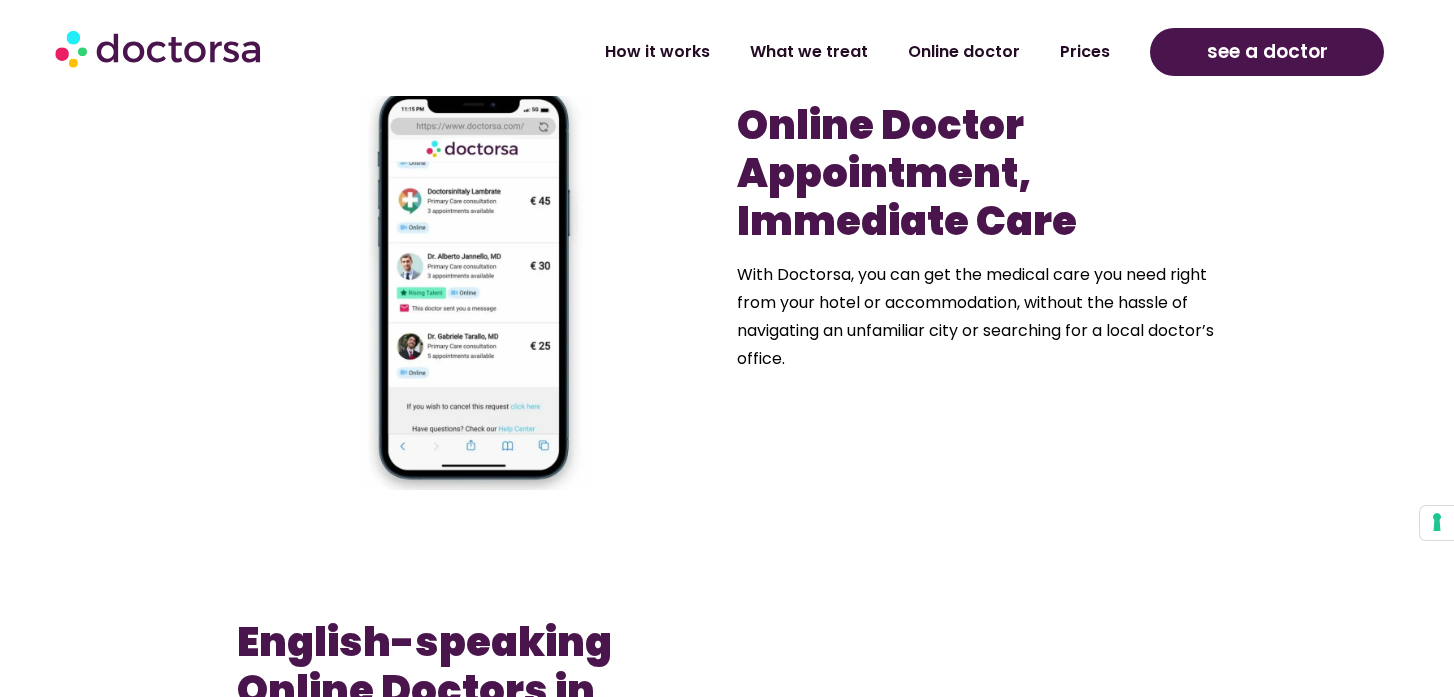 scroll, scrollTop: 1627, scrollLeft: 0, axis: vertical 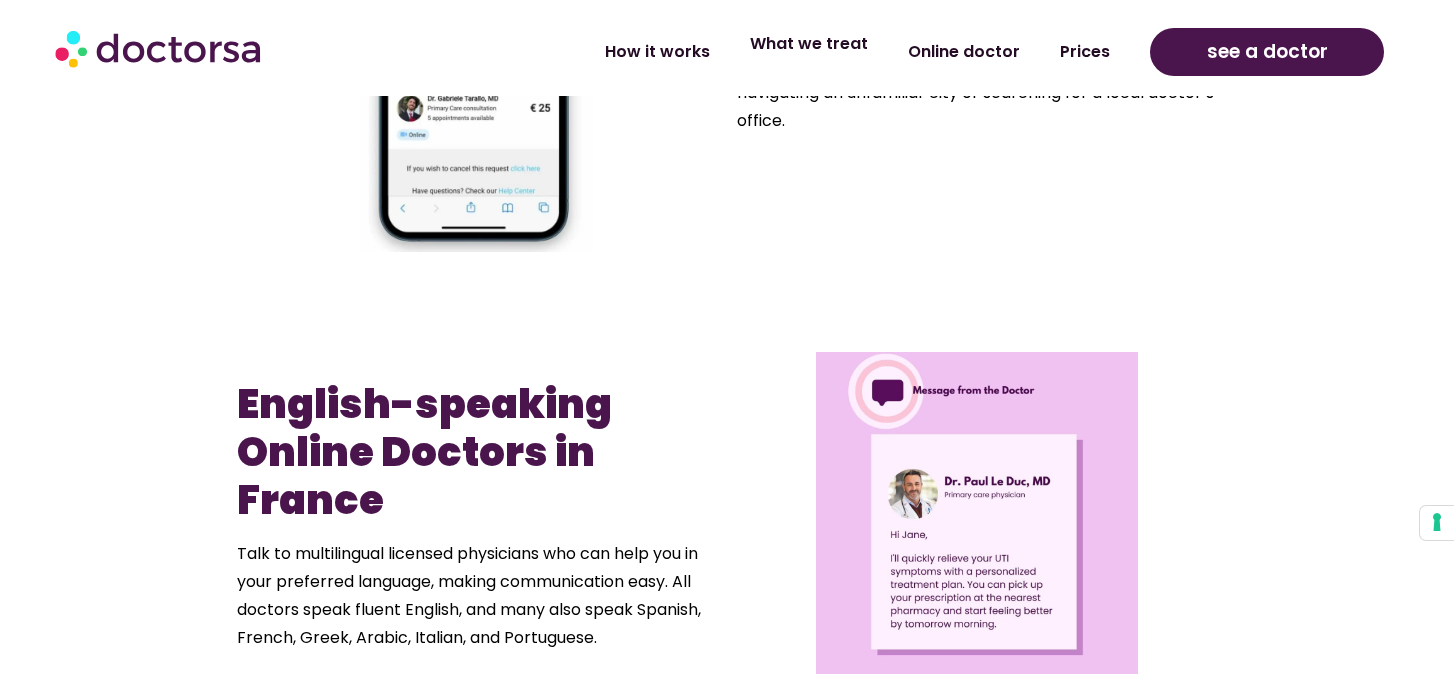 click on "What we treat" 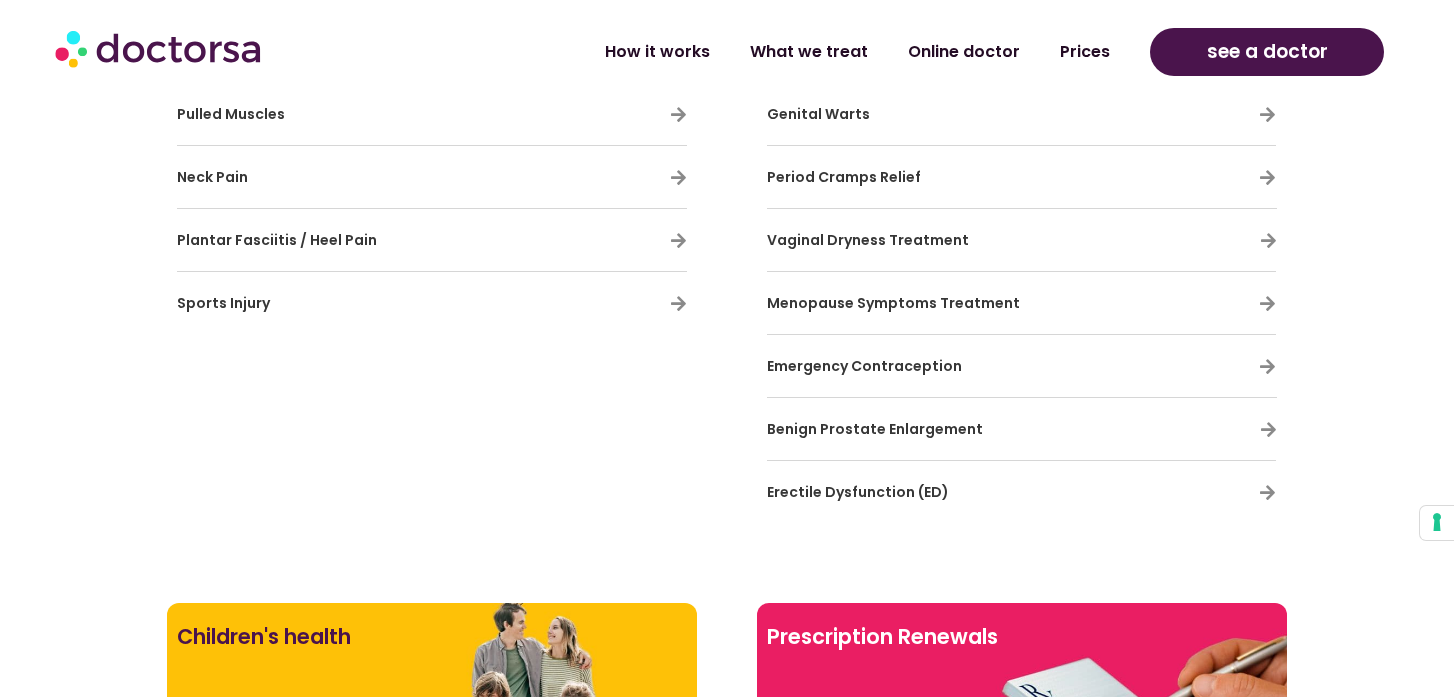 scroll, scrollTop: 4552, scrollLeft: 0, axis: vertical 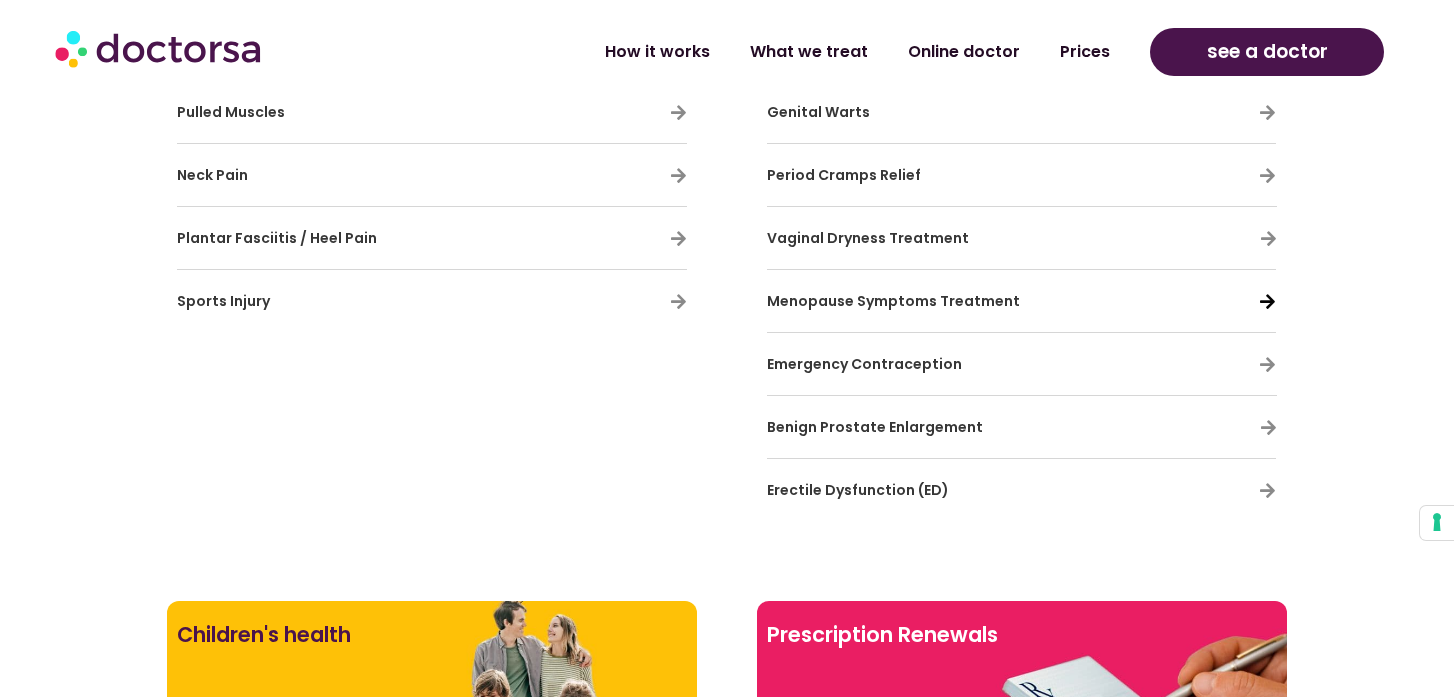 click at bounding box center [1267, 301] 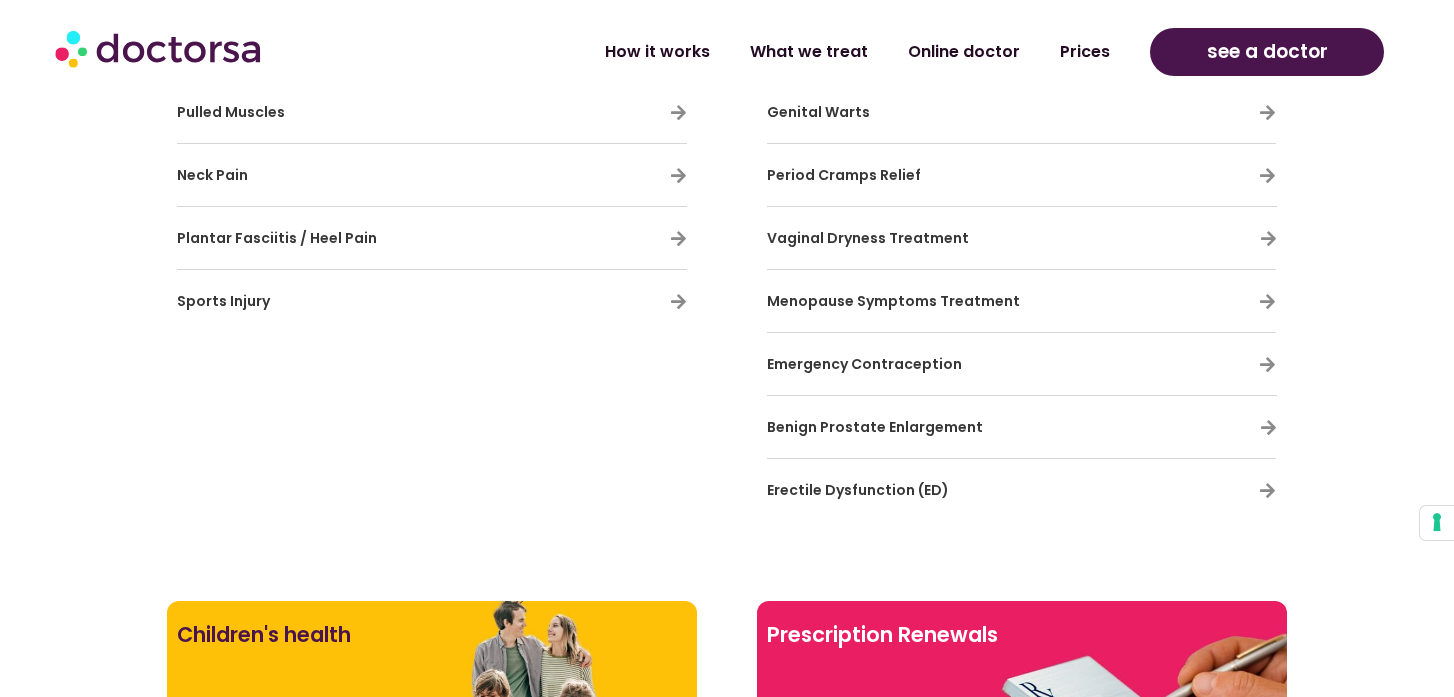 click on "Menopause Symptoms Treatment" at bounding box center (963, 301) 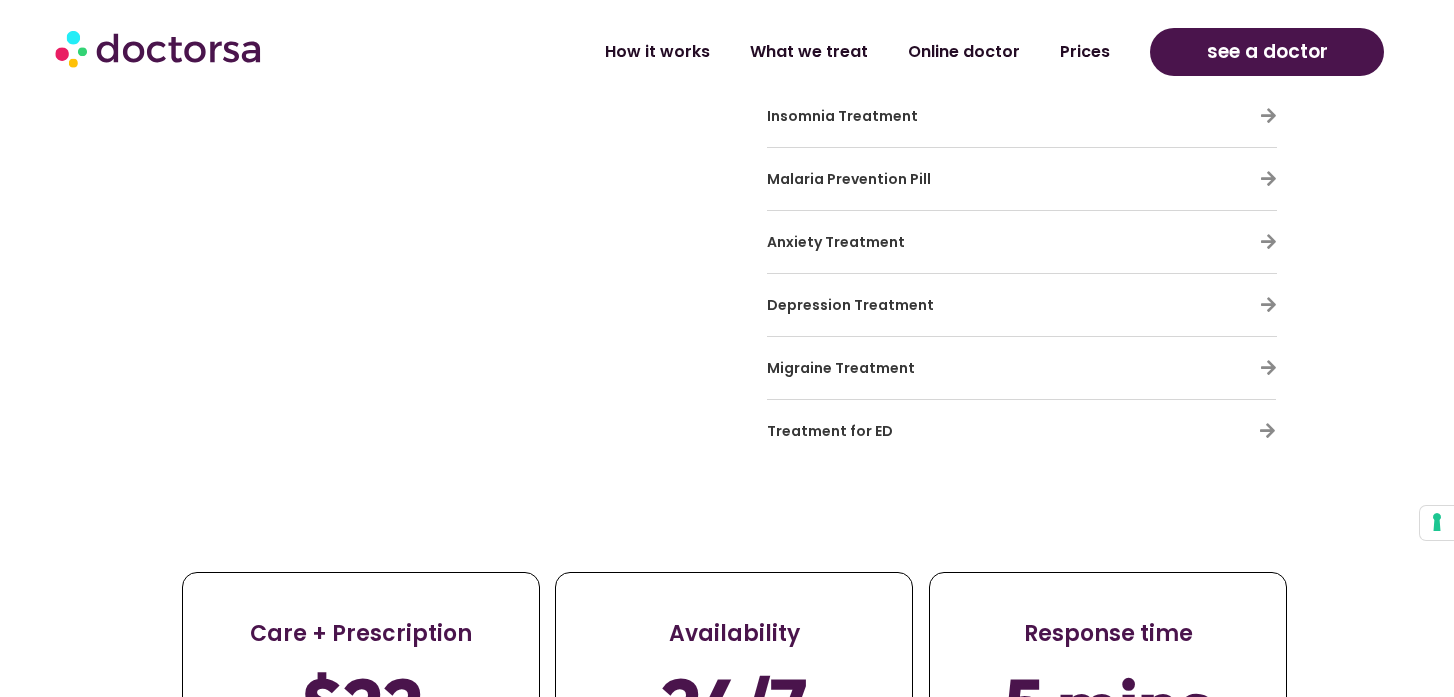 scroll, scrollTop: 6501, scrollLeft: 0, axis: vertical 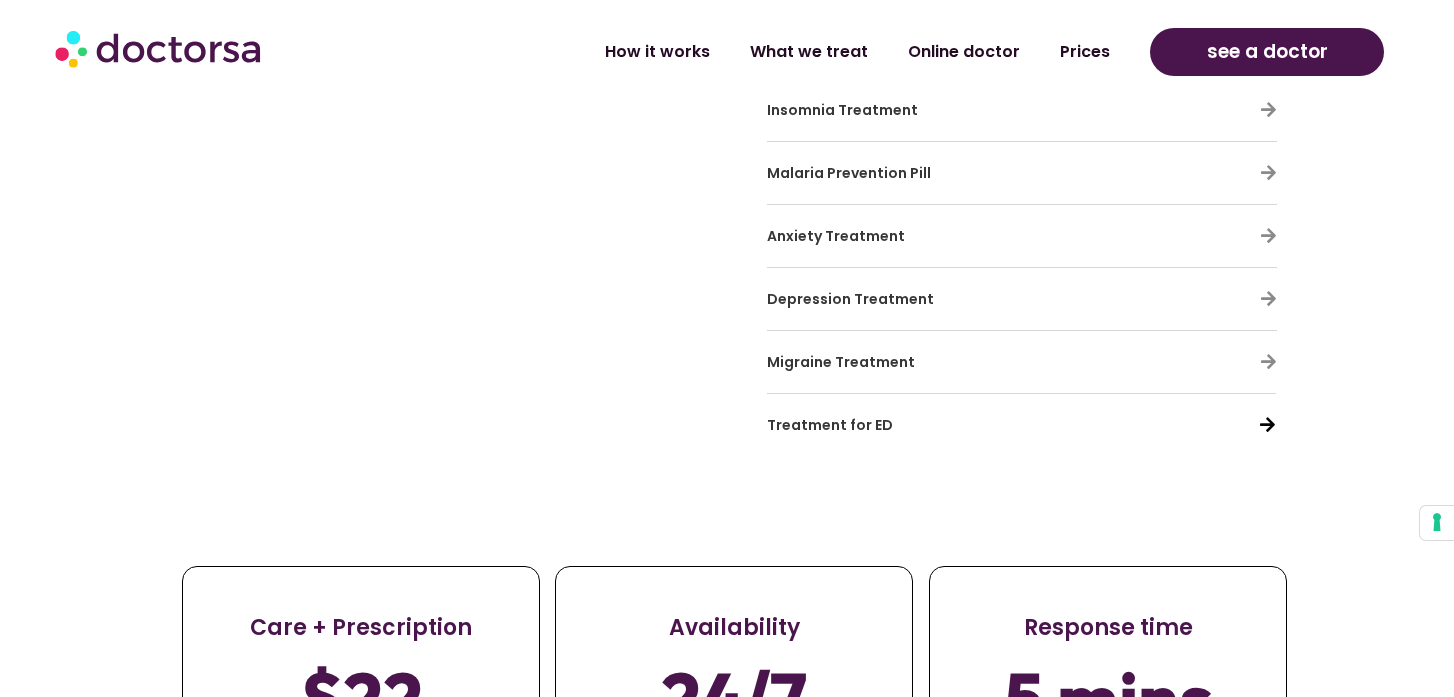 click at bounding box center (1267, 424) 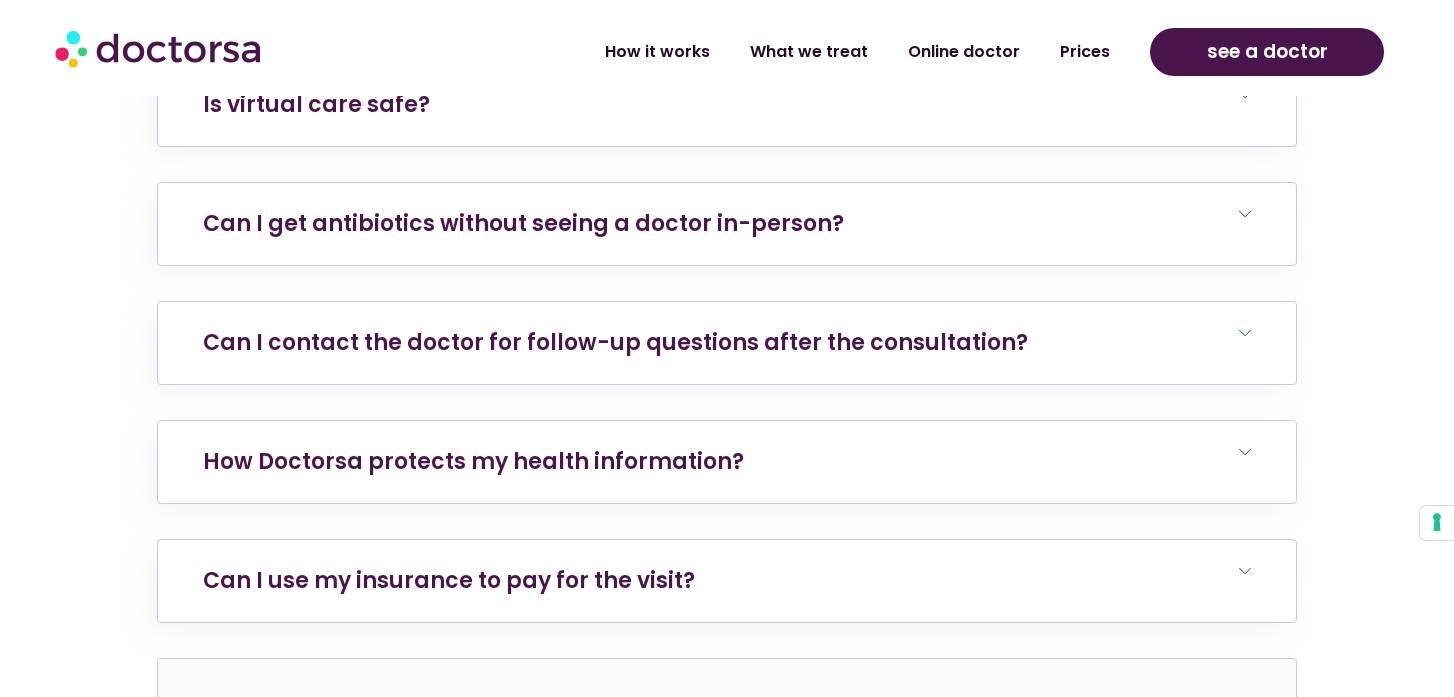 scroll, scrollTop: 8778, scrollLeft: 0, axis: vertical 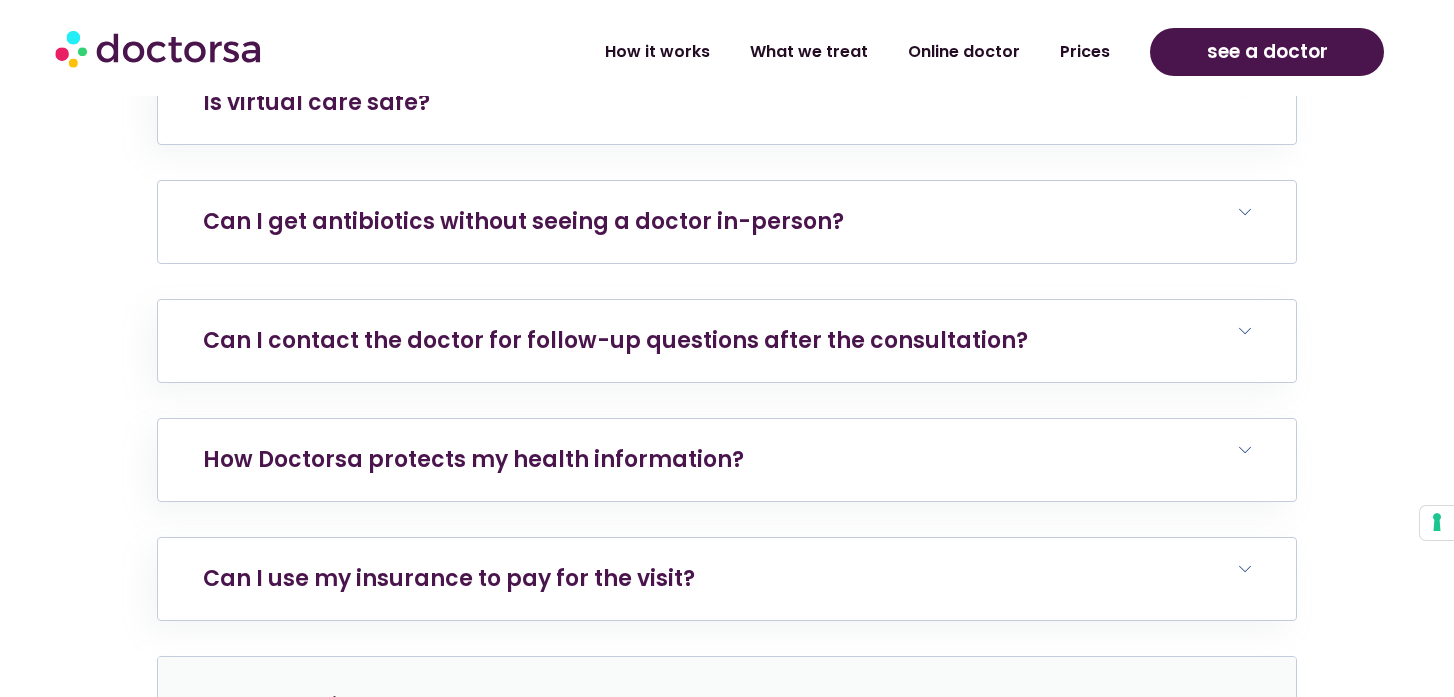 click on "Can I get antibiotics without seeing a doctor in-person?" at bounding box center (523, 221) 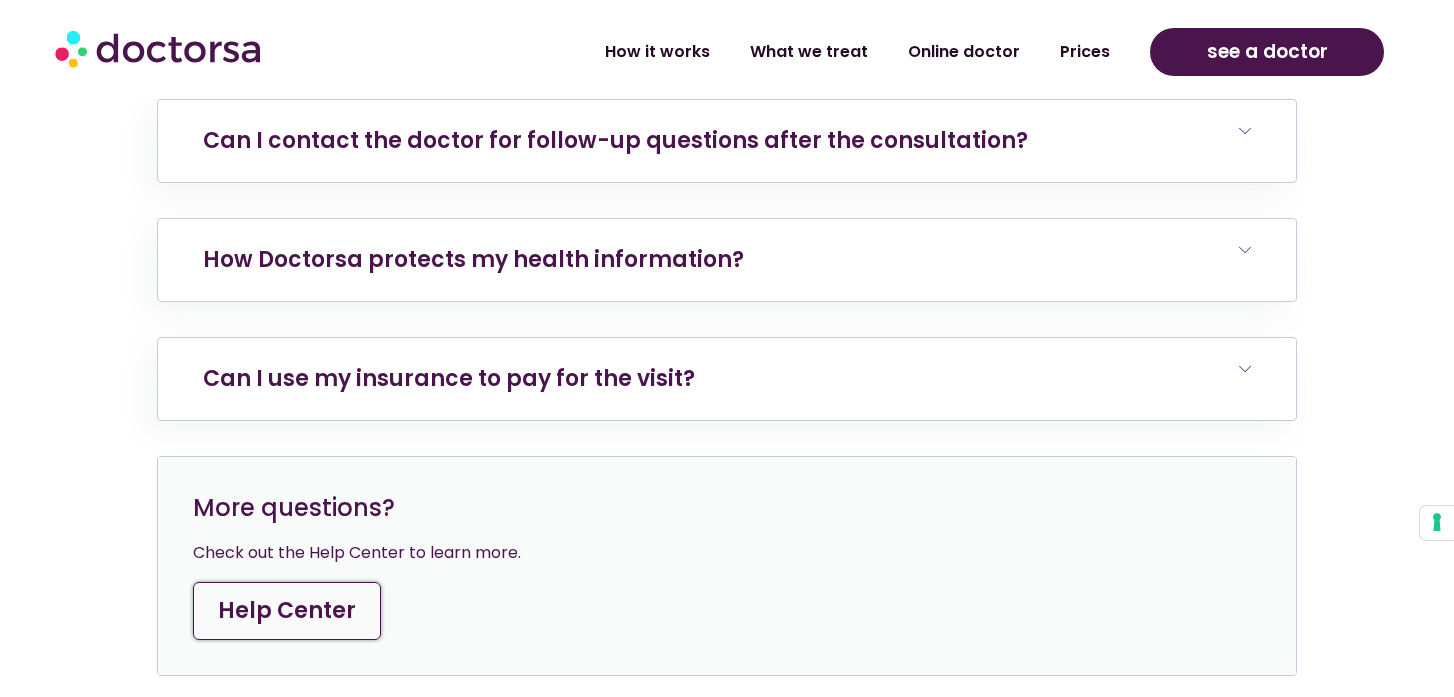 scroll, scrollTop: 9181, scrollLeft: 0, axis: vertical 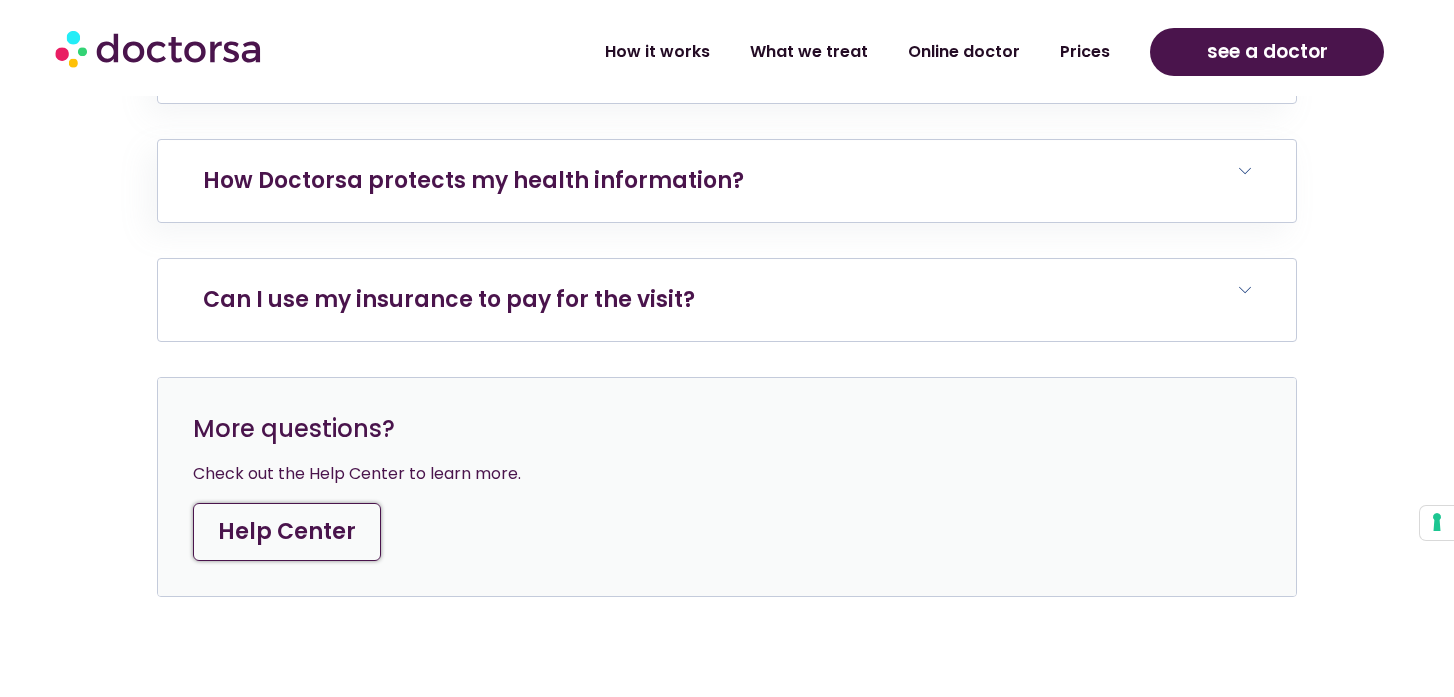 click on "Can I use my insurance to pay for the visit?" at bounding box center [449, 299] 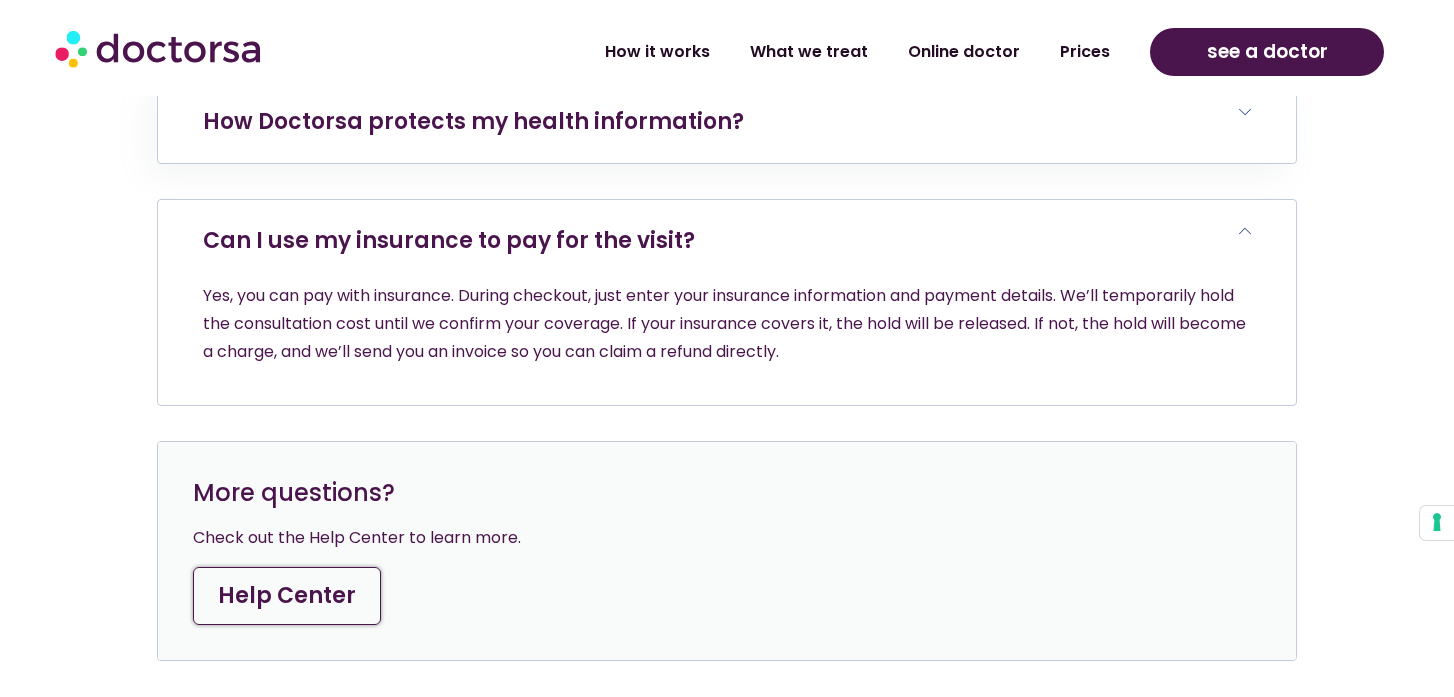 scroll, scrollTop: 9288, scrollLeft: 0, axis: vertical 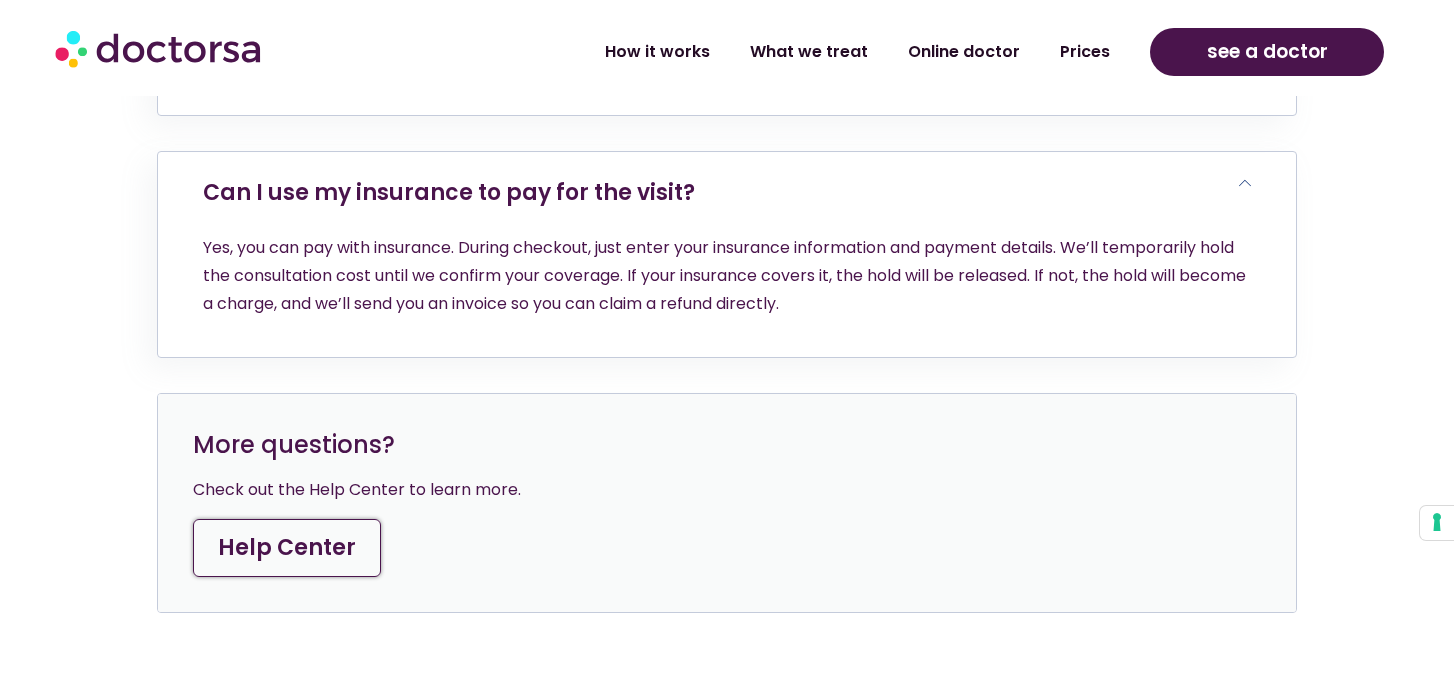 click on "Help Center" at bounding box center (287, 548) 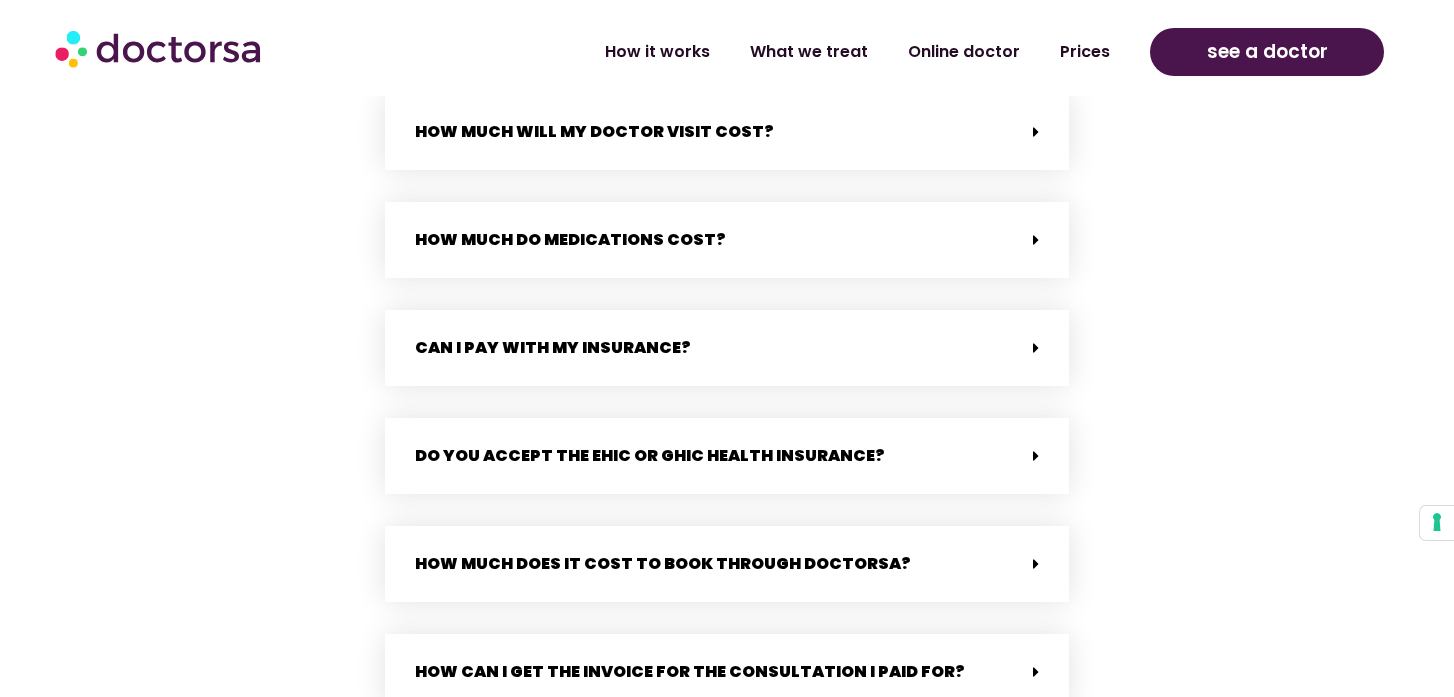 scroll, scrollTop: 891, scrollLeft: 0, axis: vertical 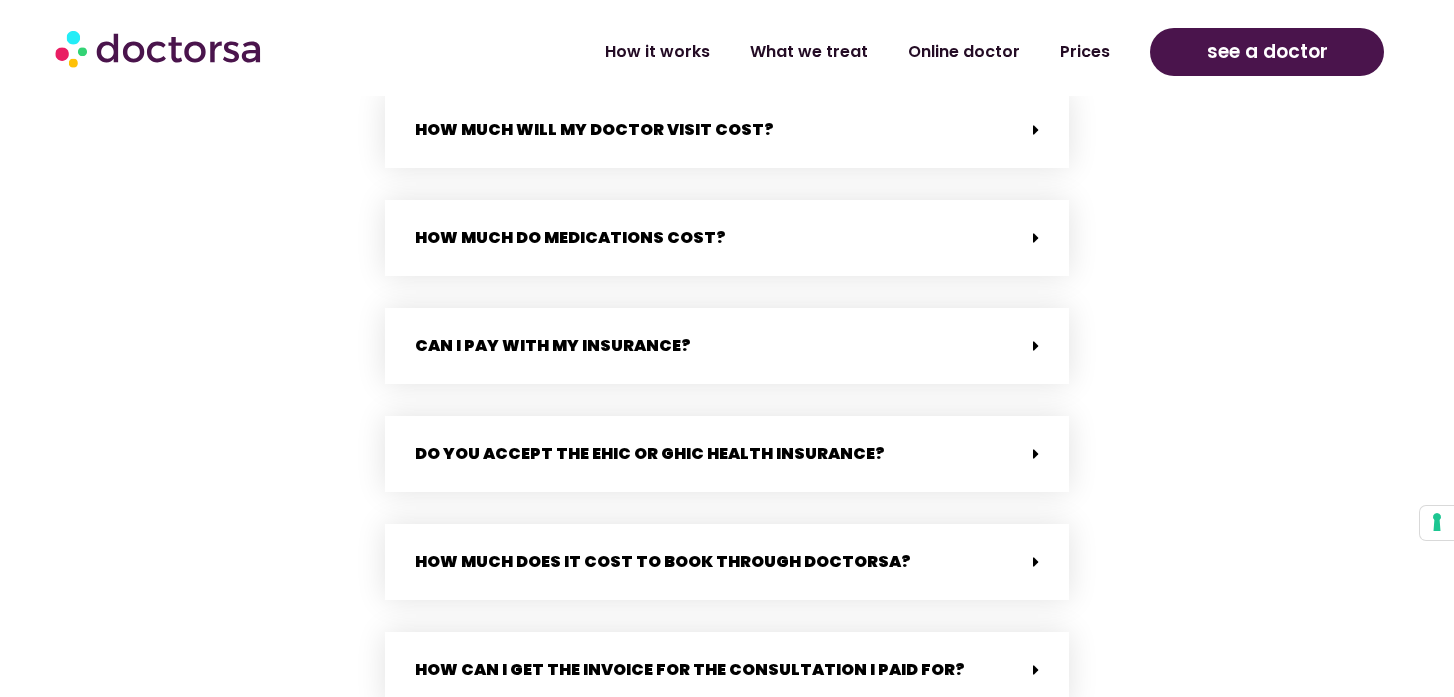 click on "How much do medications cost?" at bounding box center (570, 237) 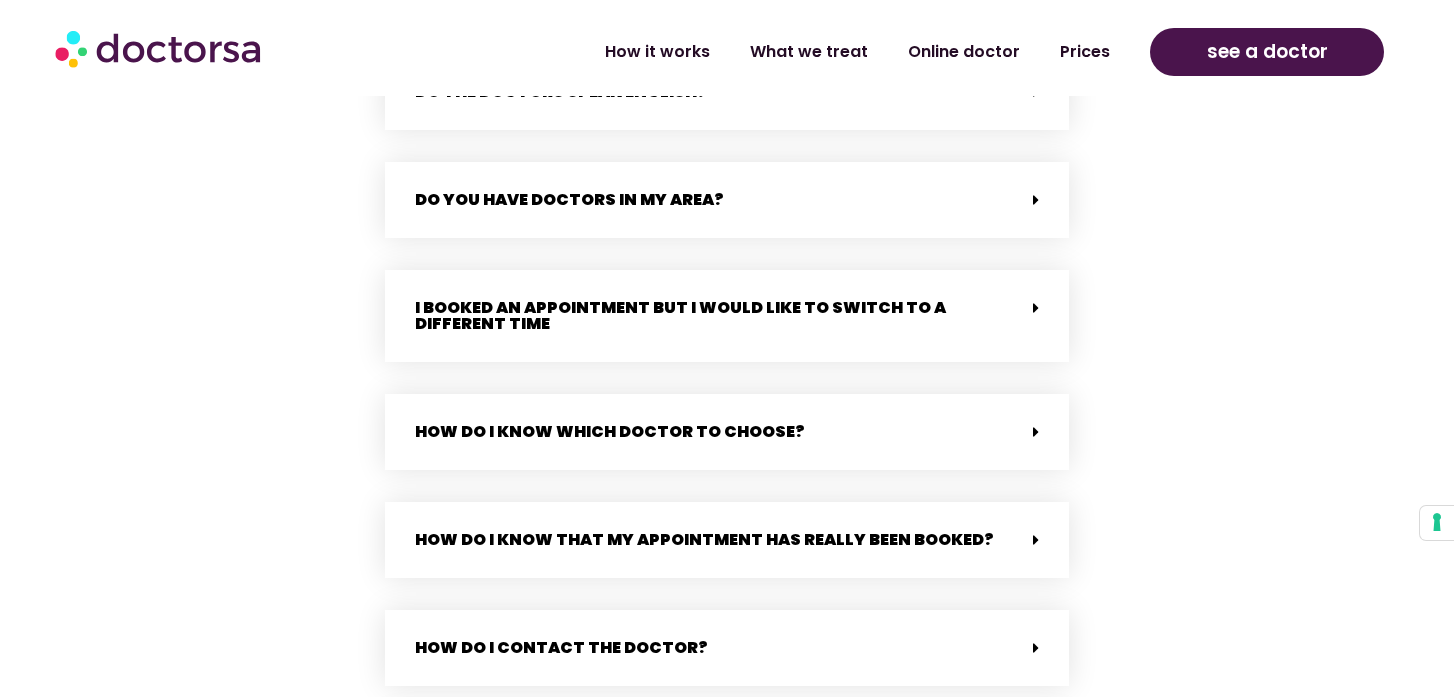 scroll, scrollTop: 3408, scrollLeft: 0, axis: vertical 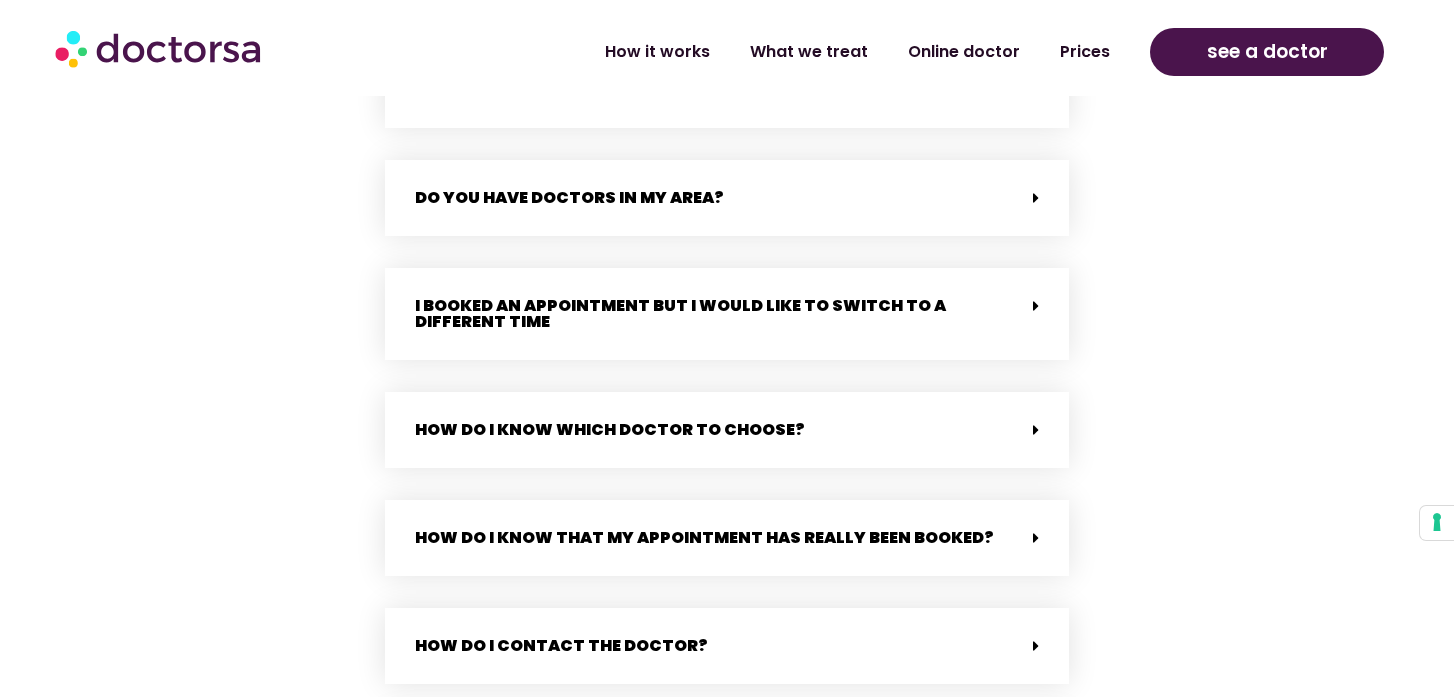 click on "Do you have doctors in my area?" at bounding box center (569, 197) 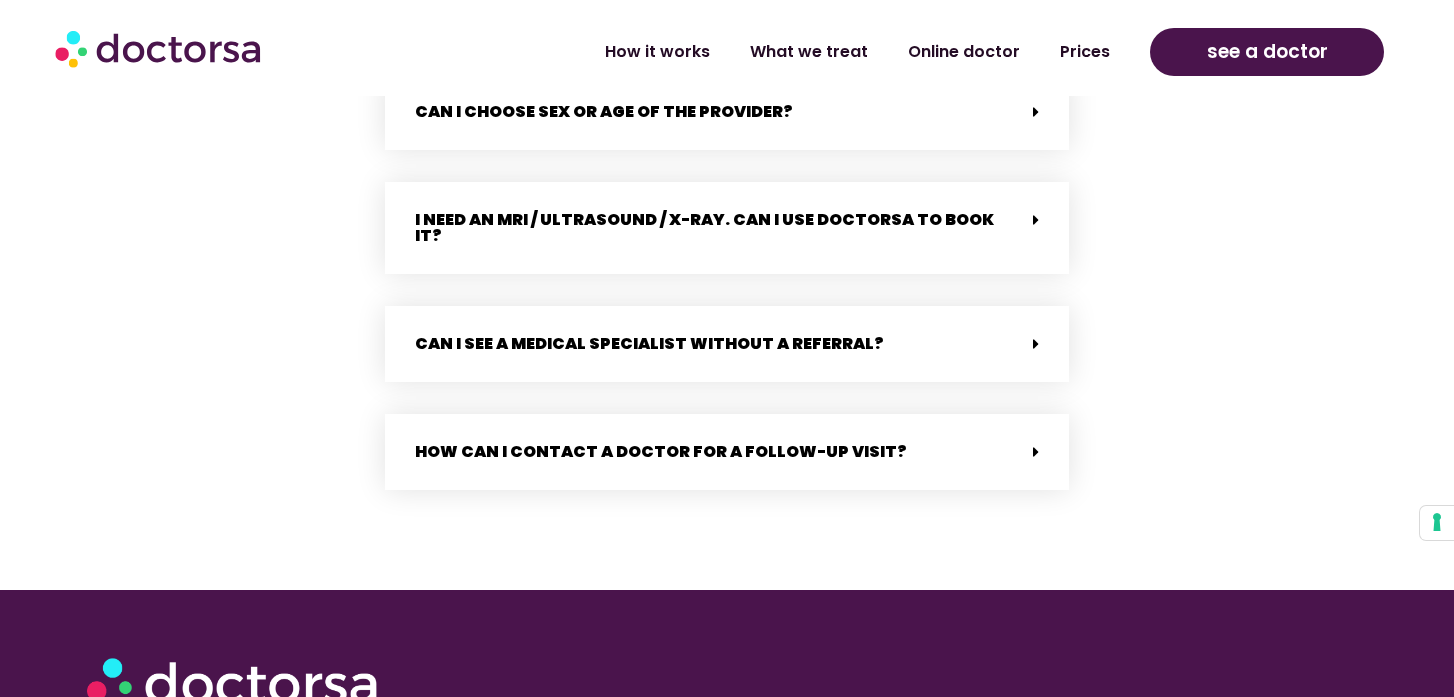 scroll, scrollTop: 4401, scrollLeft: 0, axis: vertical 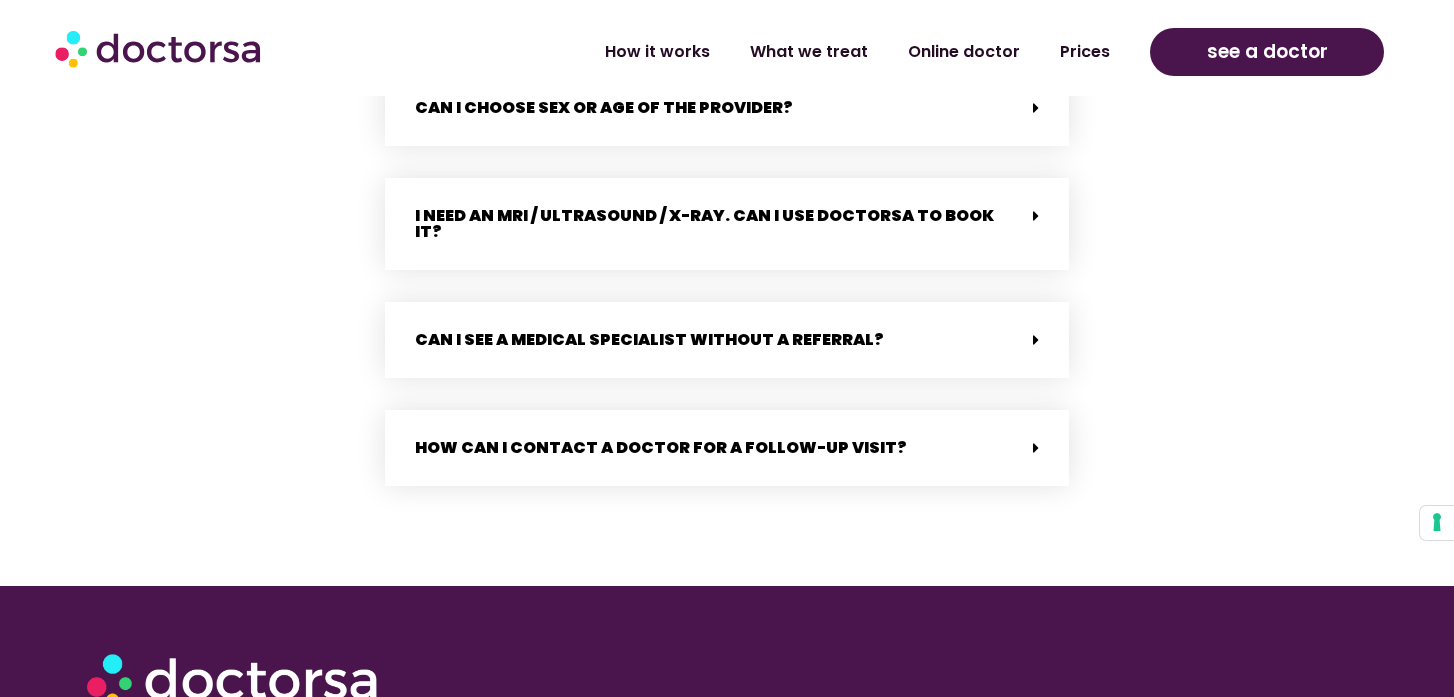 click on "Can I see a medical specialist without a referral?" at bounding box center [649, 339] 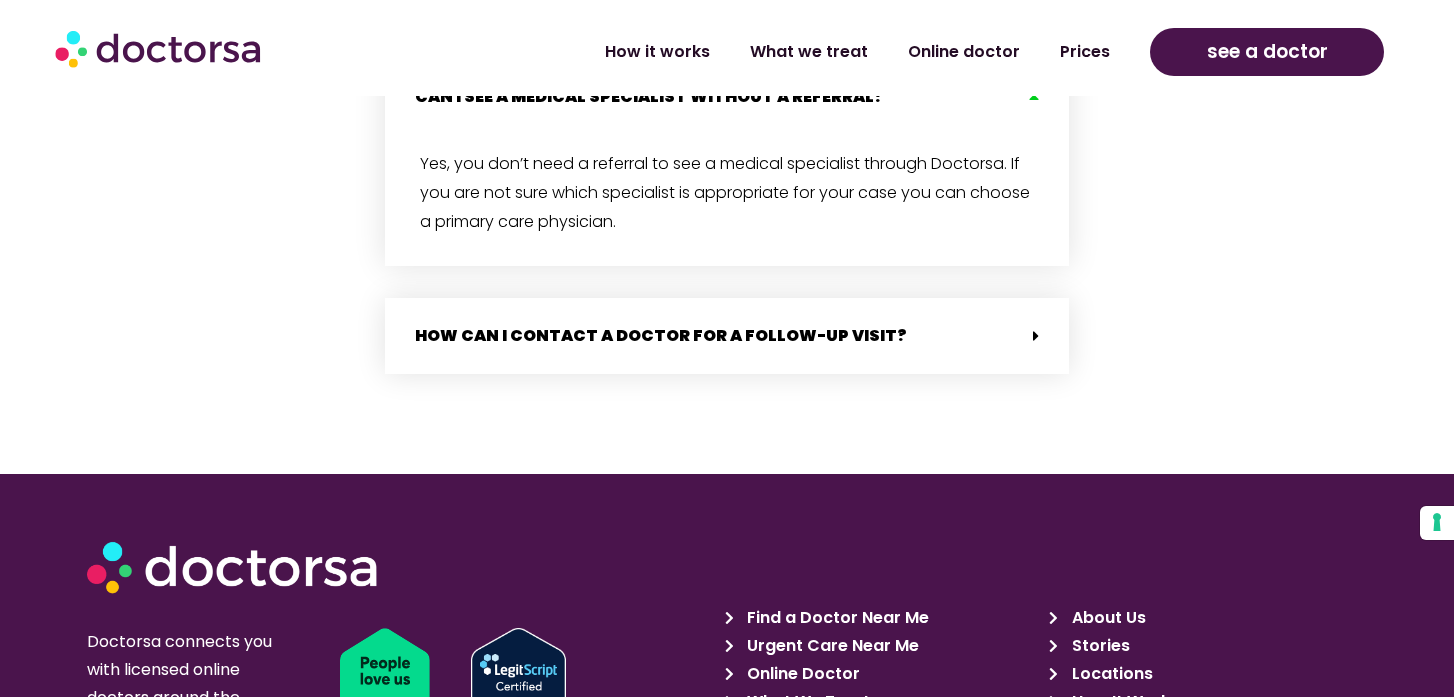 scroll, scrollTop: 4632, scrollLeft: 0, axis: vertical 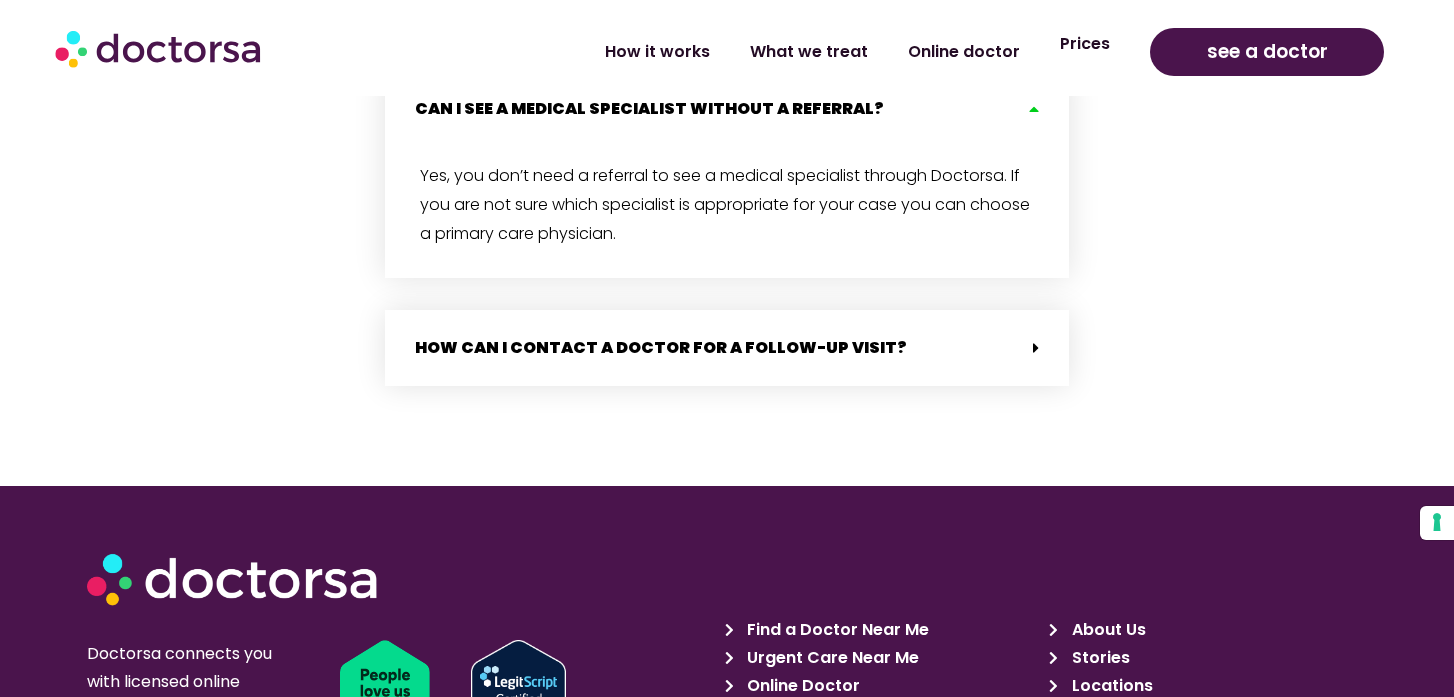 click on "Prices" 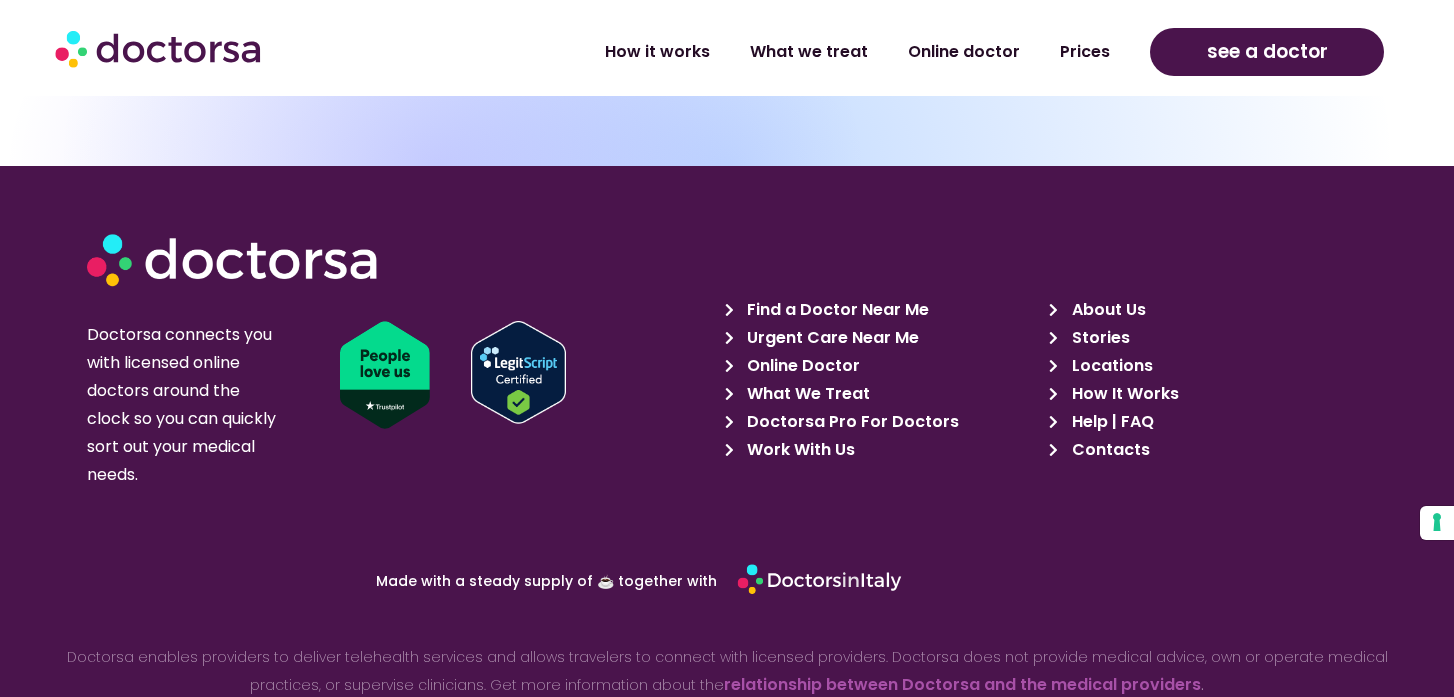 scroll, scrollTop: 9084, scrollLeft: 0, axis: vertical 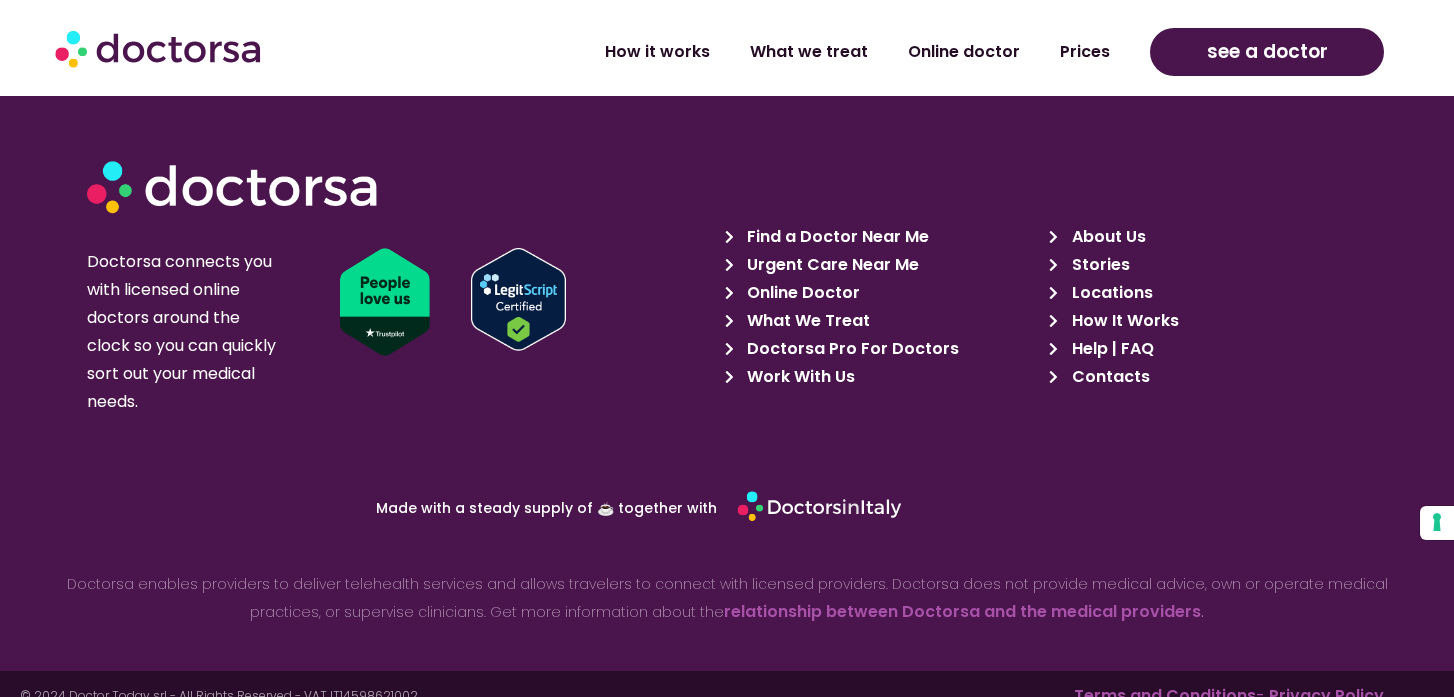 click on "Contacts" at bounding box center (1108, 377) 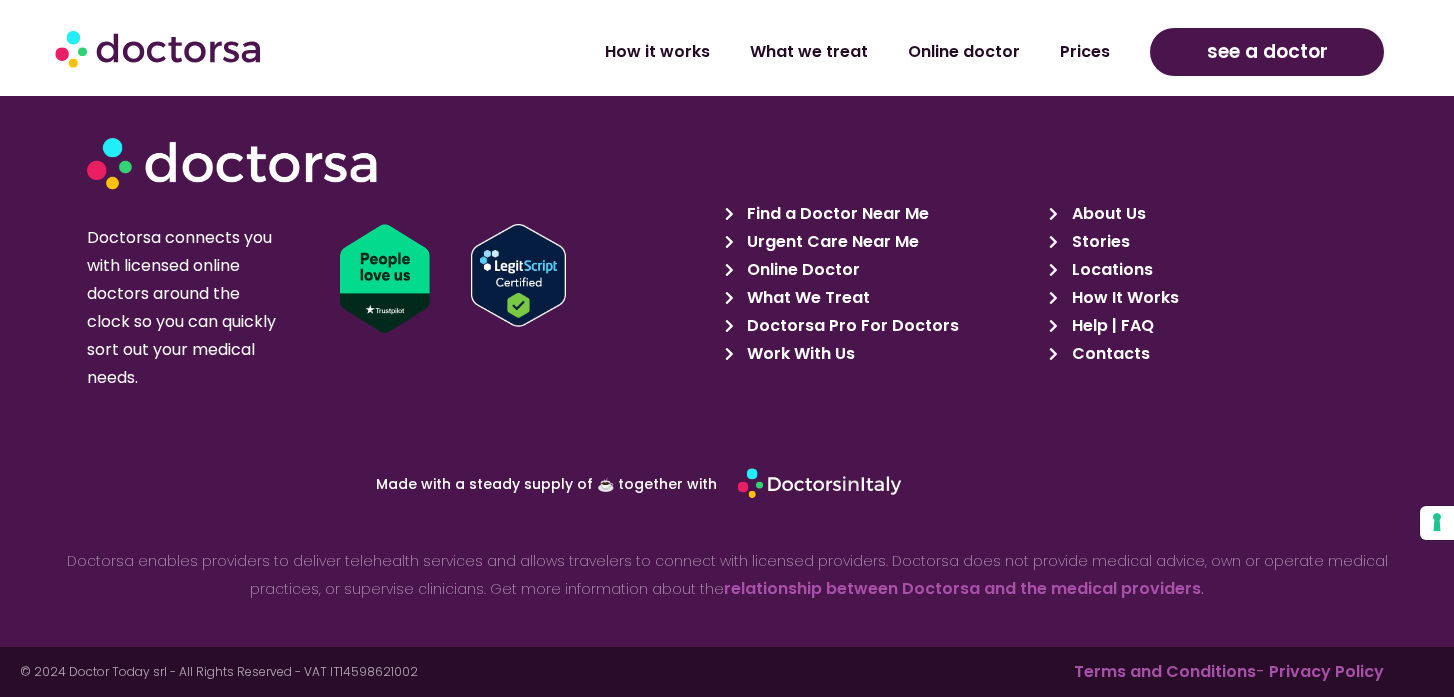 scroll, scrollTop: 1856, scrollLeft: 0, axis: vertical 